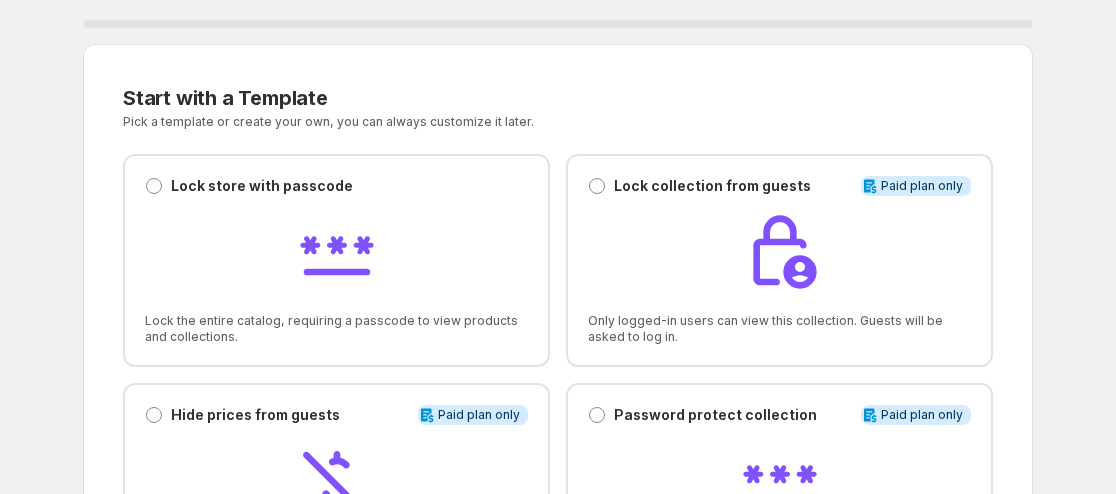 scroll, scrollTop: 0, scrollLeft: 0, axis: both 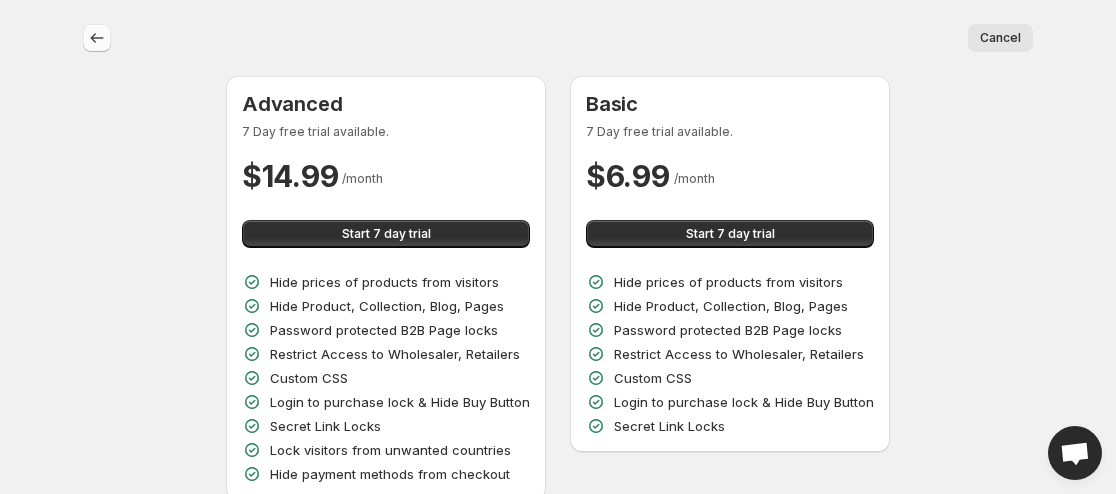 click 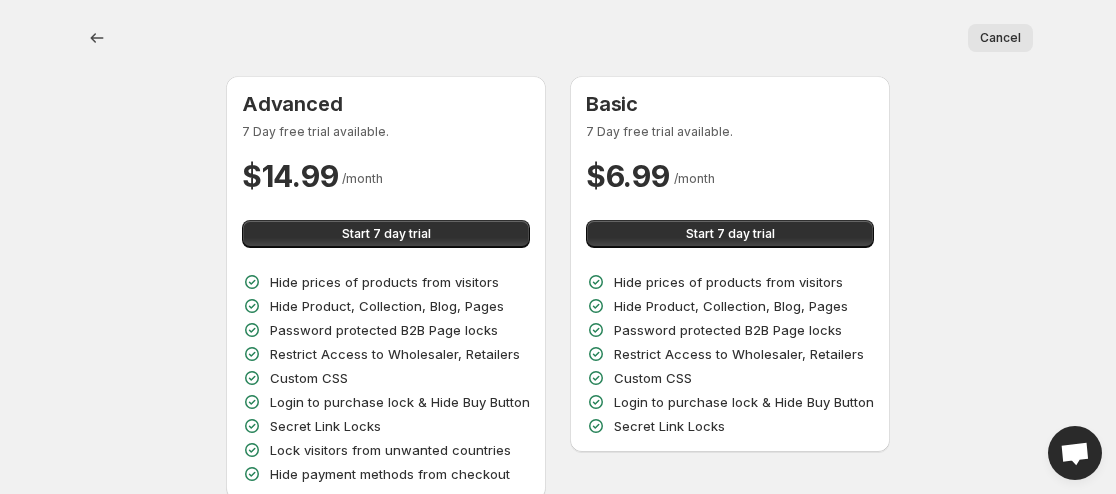 click on "Cancel" at bounding box center (1000, 38) 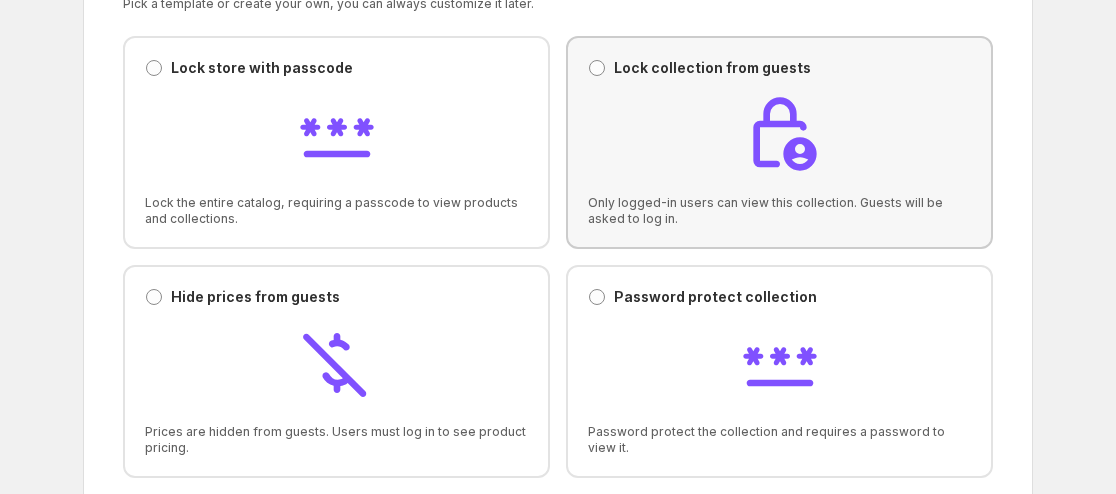 scroll, scrollTop: 0, scrollLeft: 0, axis: both 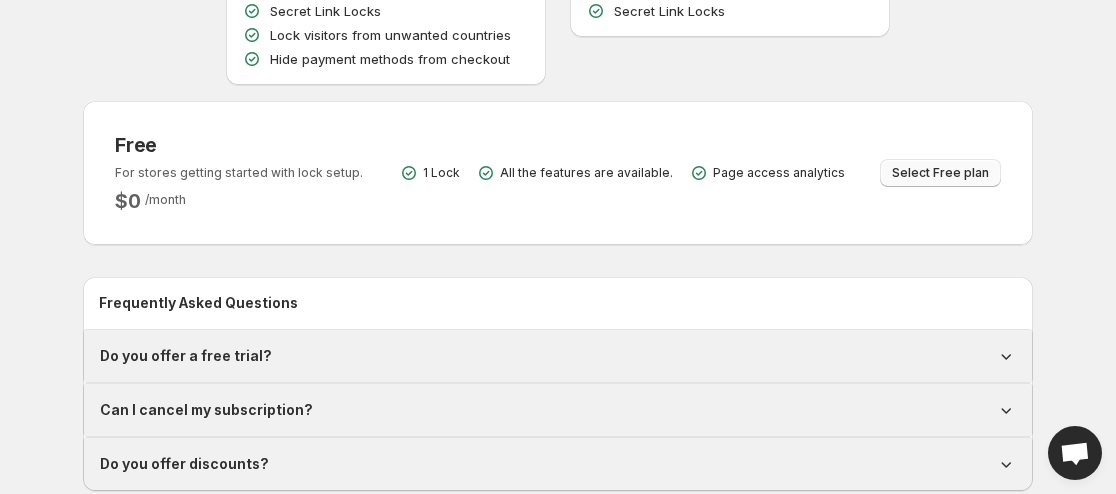 click on "Select Free plan" at bounding box center [940, 173] 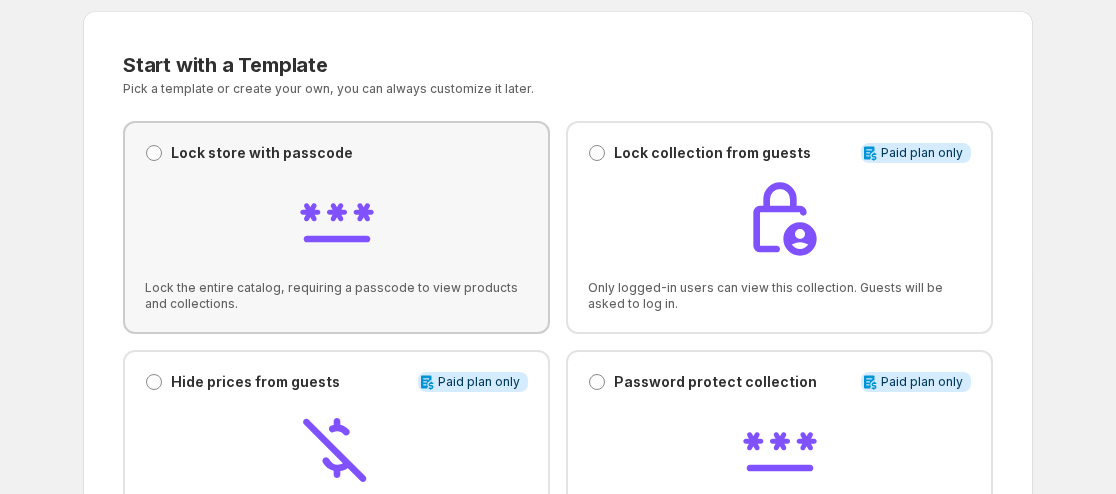 scroll, scrollTop: 0, scrollLeft: 0, axis: both 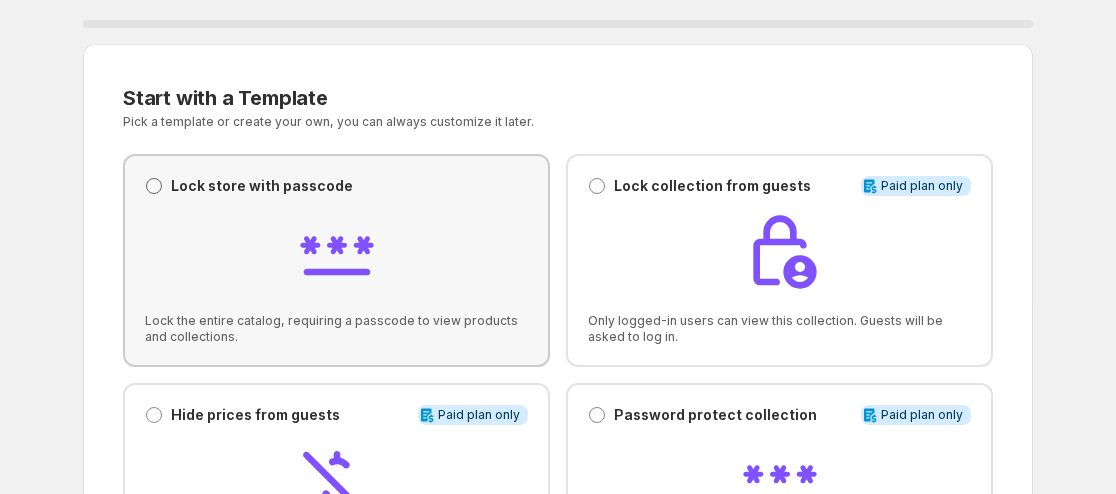 click at bounding box center (154, 186) 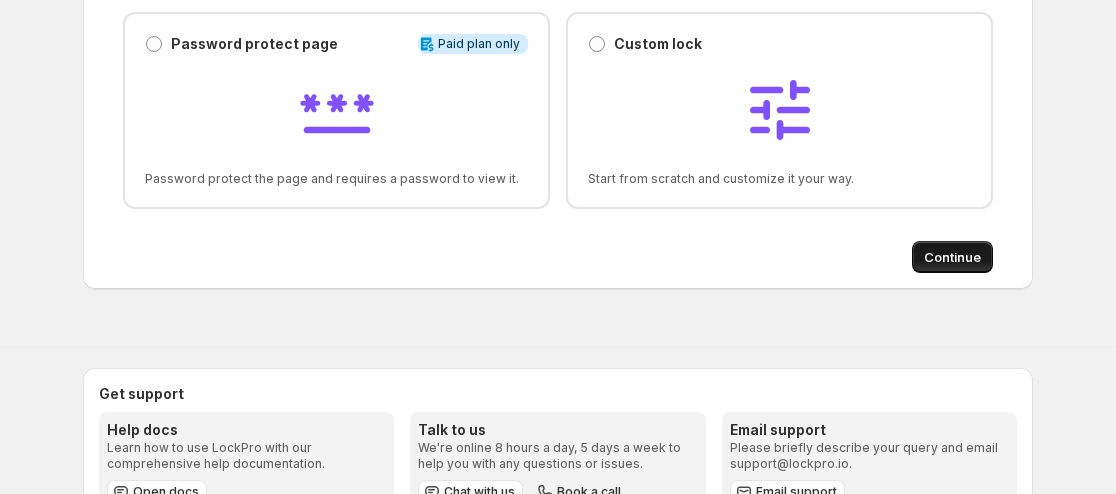 click on "Continue" at bounding box center (952, 257) 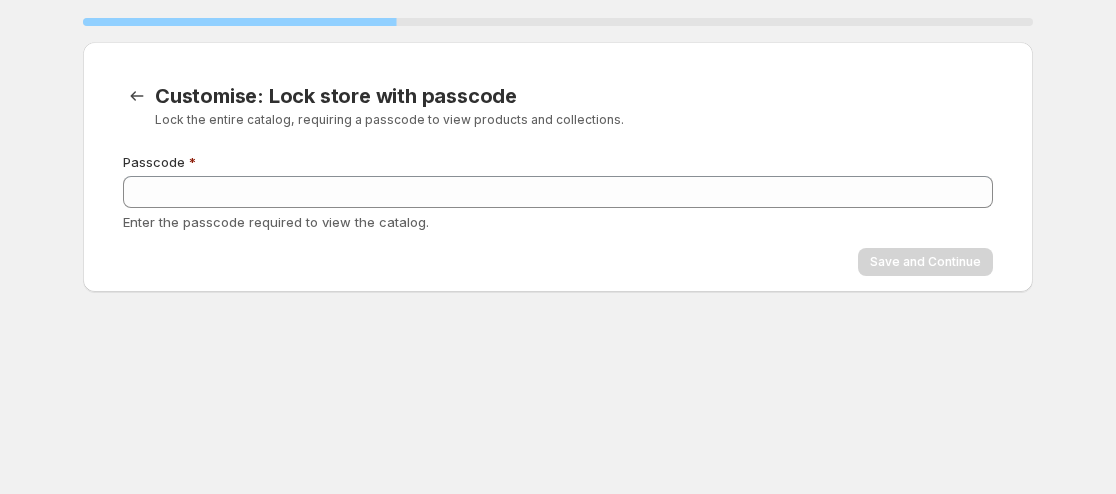 scroll, scrollTop: 0, scrollLeft: 0, axis: both 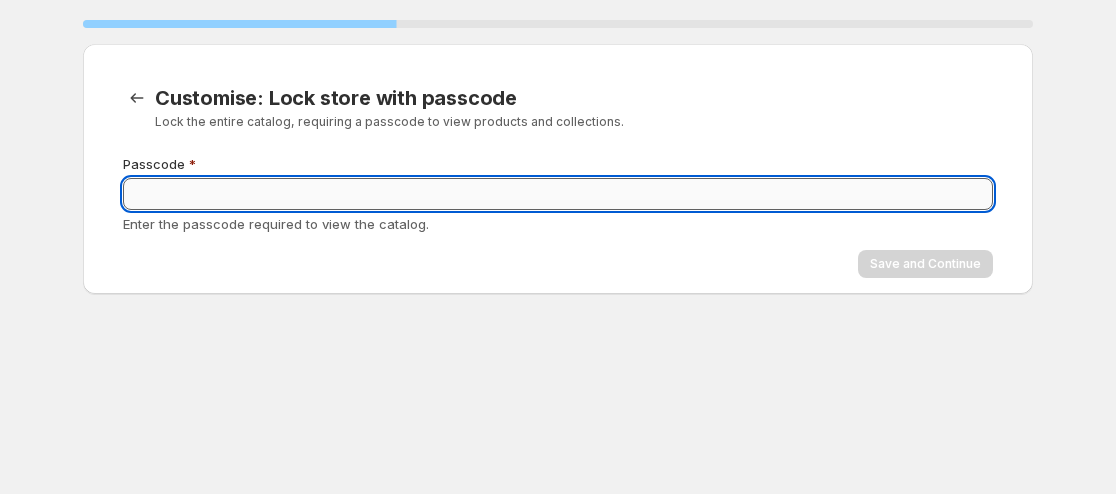 click on "Passcode" at bounding box center (558, 194) 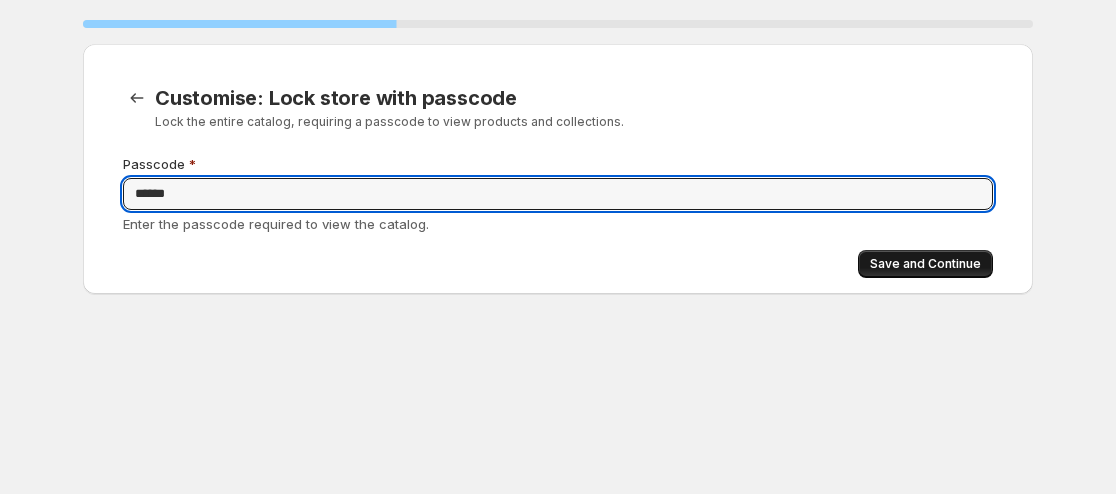 type on "******" 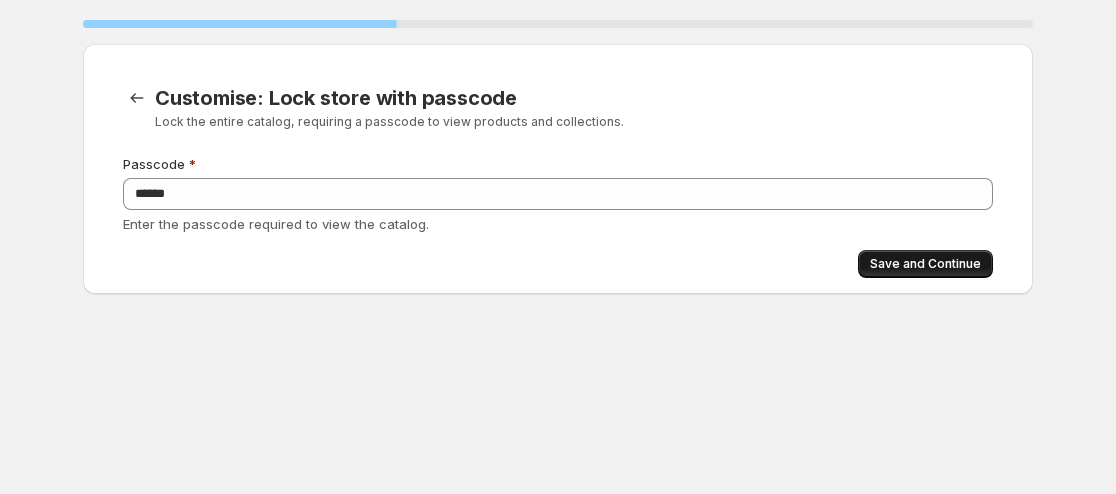 click on "Save and Continue" at bounding box center (925, 264) 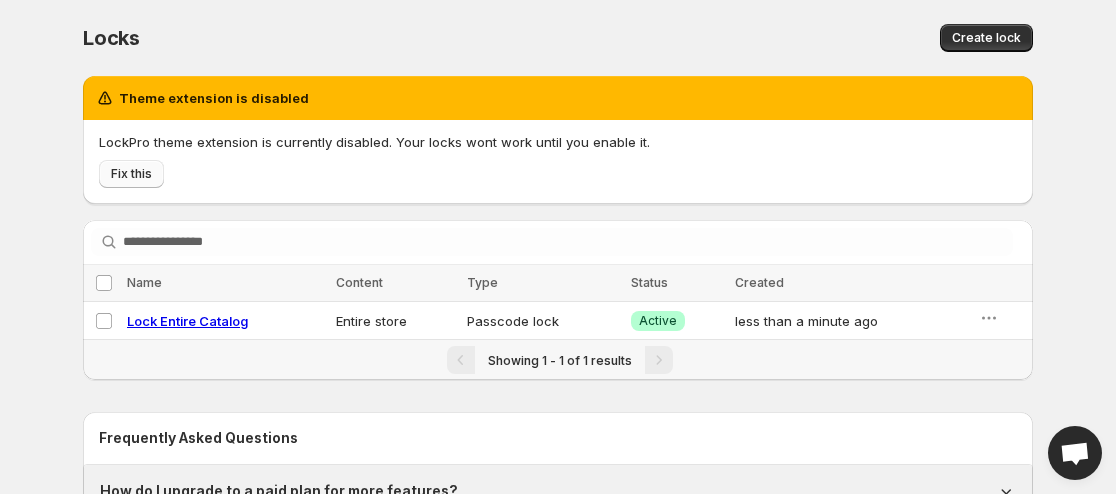 click on "Fix this" at bounding box center [131, 174] 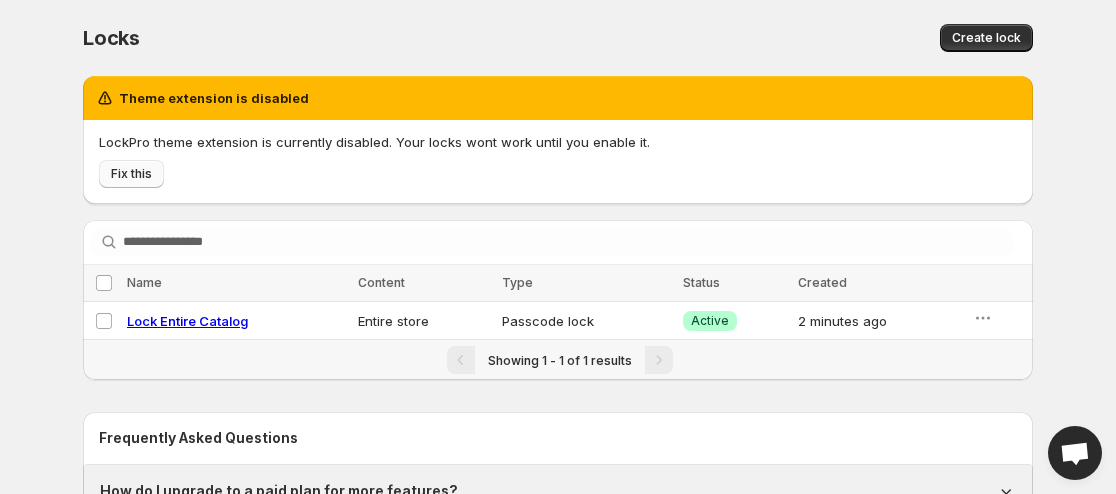 click on "Fix this" at bounding box center (131, 174) 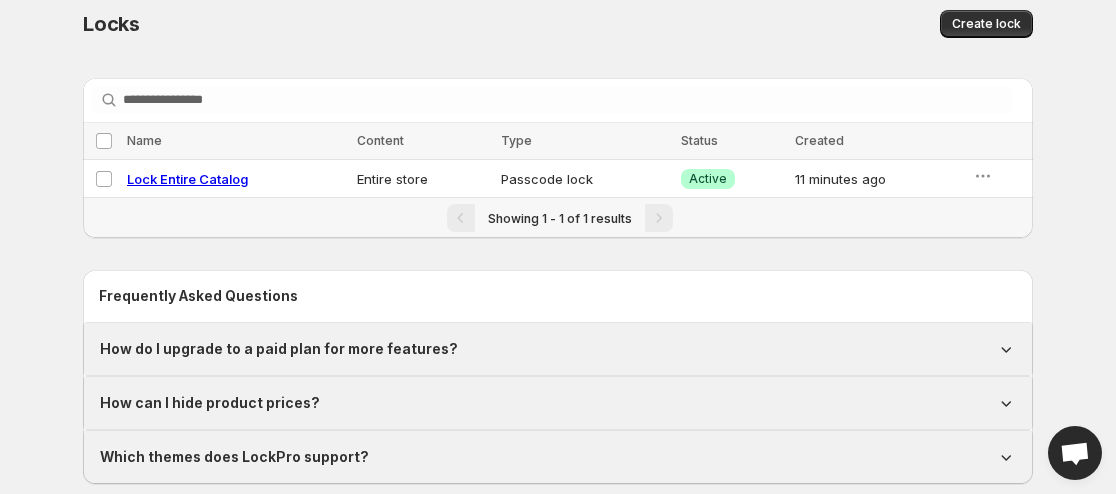 scroll, scrollTop: 0, scrollLeft: 0, axis: both 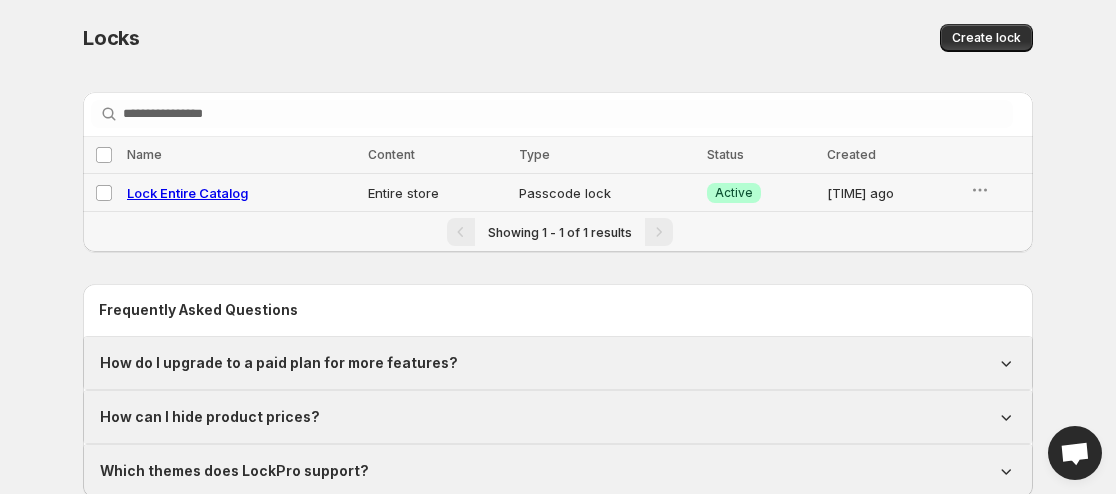 click on "[TIME] ago" at bounding box center (892, 193) 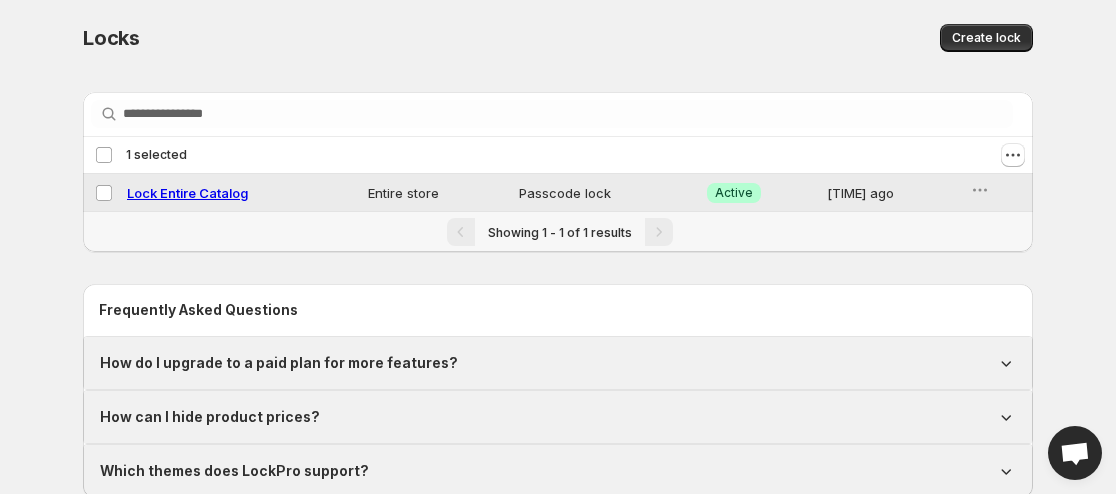 click on "[TIME] ago" at bounding box center (892, 193) 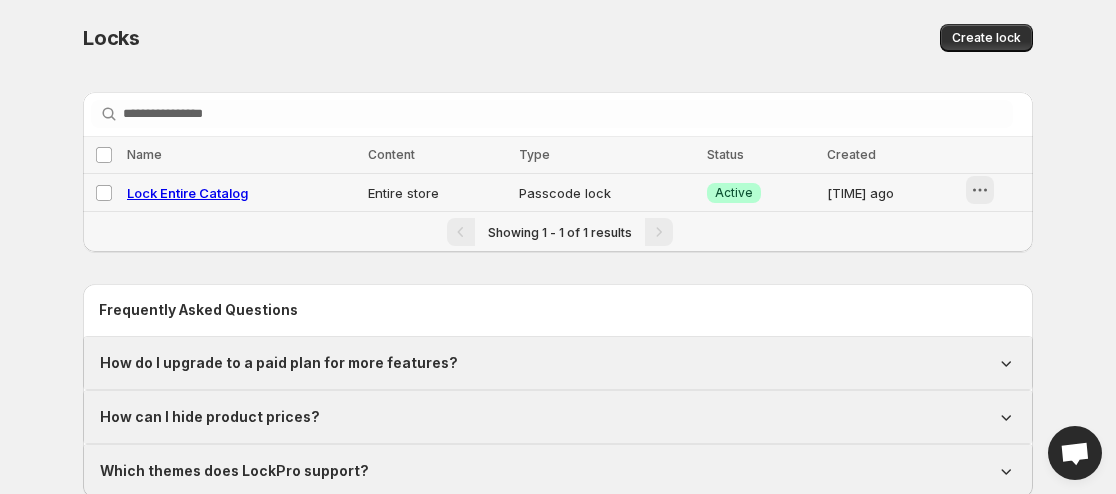click 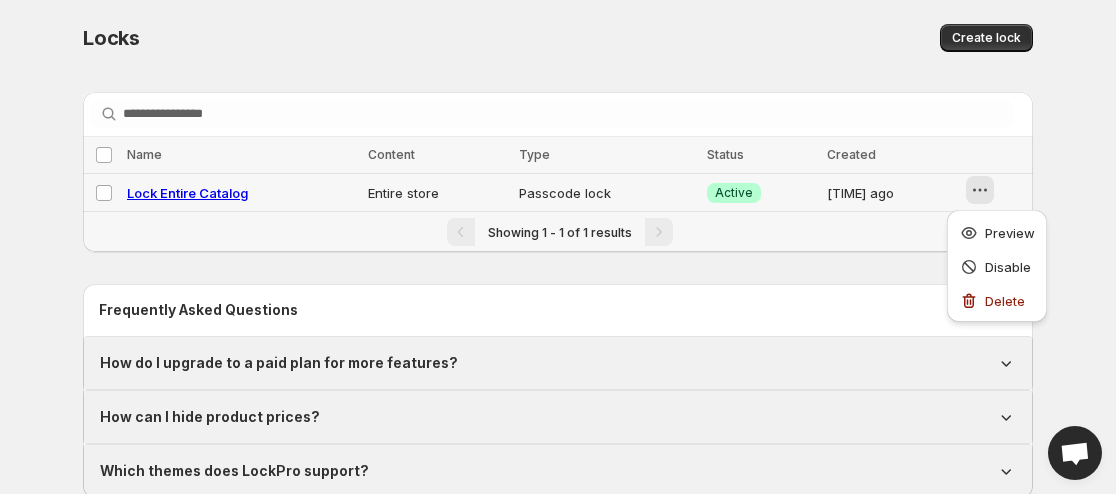 click 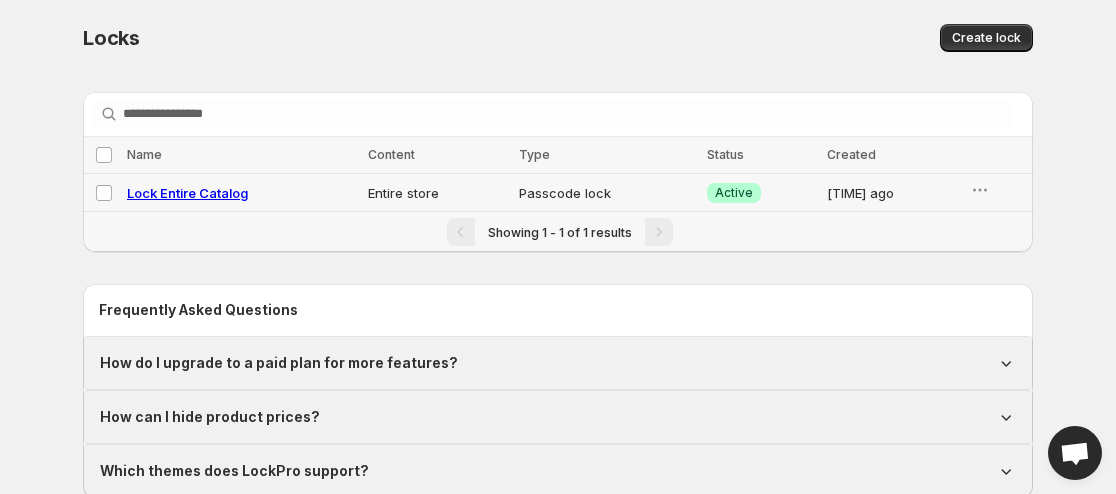 click on "Lock Entire Catalog" at bounding box center [187, 193] 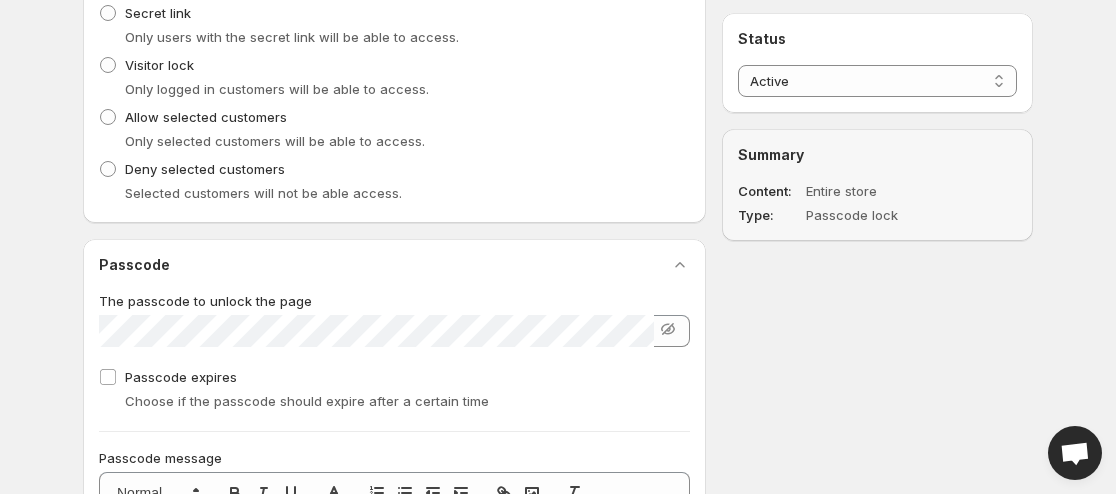 scroll, scrollTop: 1000, scrollLeft: 0, axis: vertical 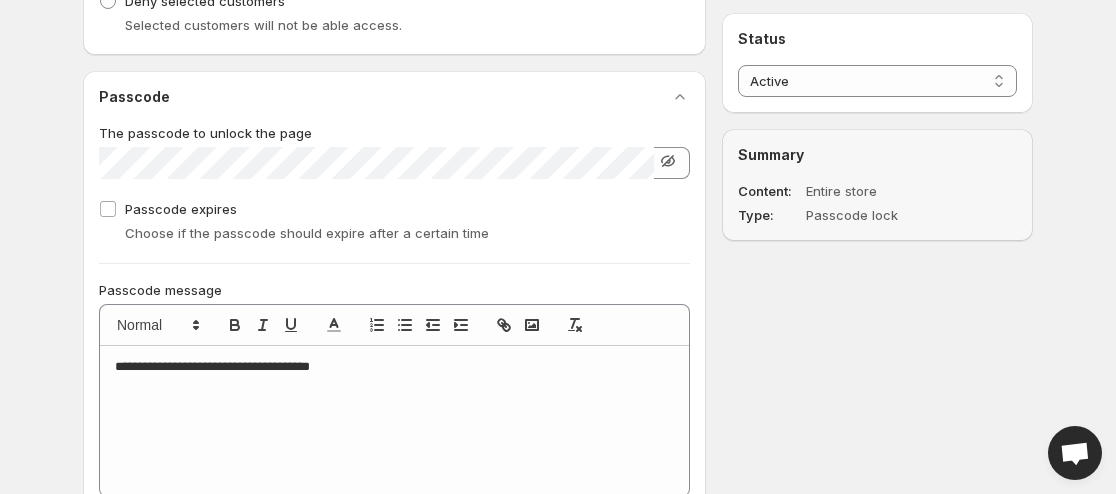 click 